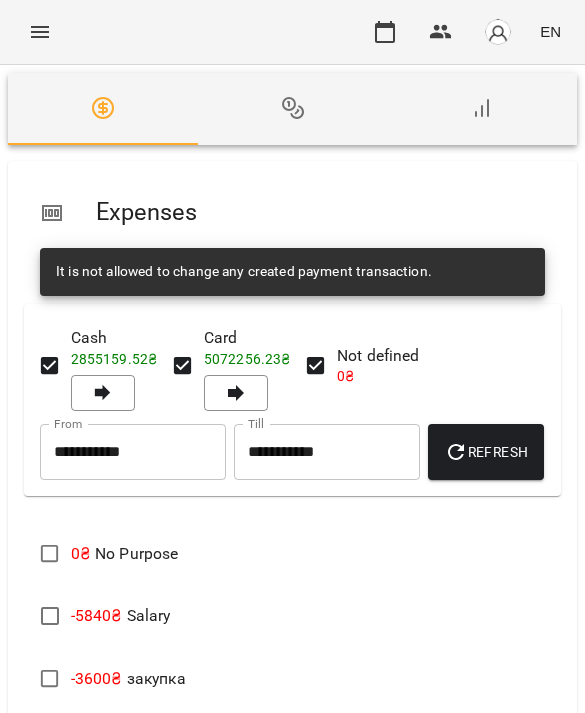 scroll, scrollTop: 0, scrollLeft: 0, axis: both 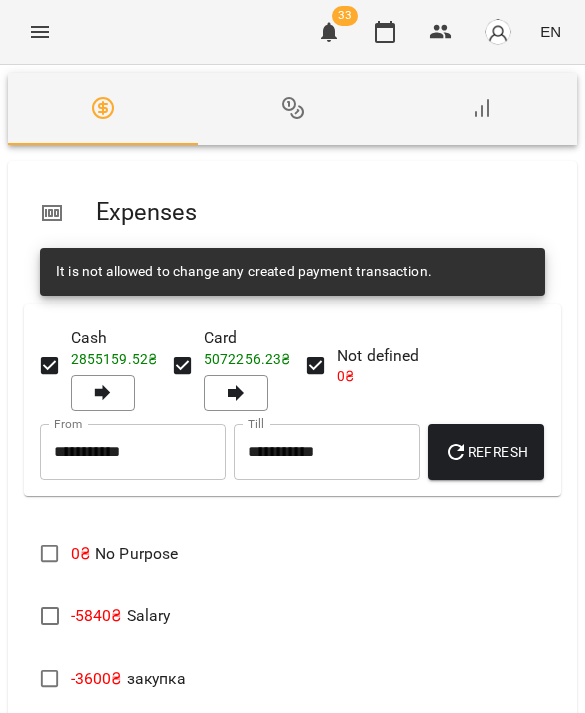 click 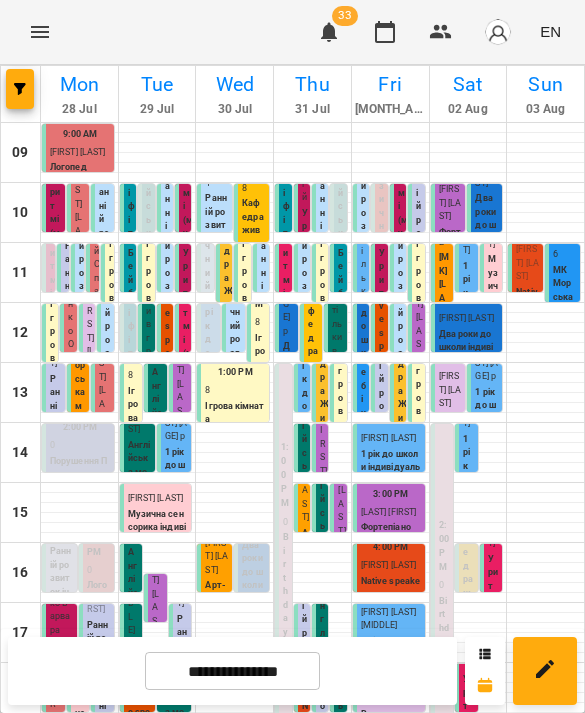 click on "**********" at bounding box center [232, 671] 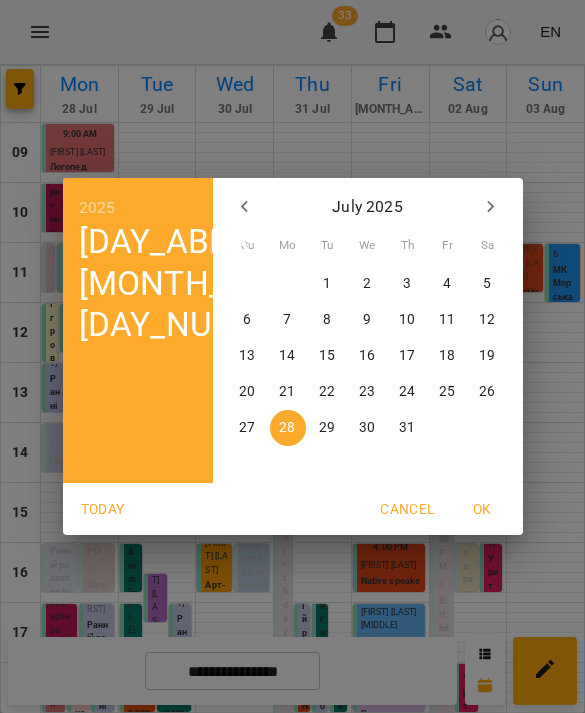 click 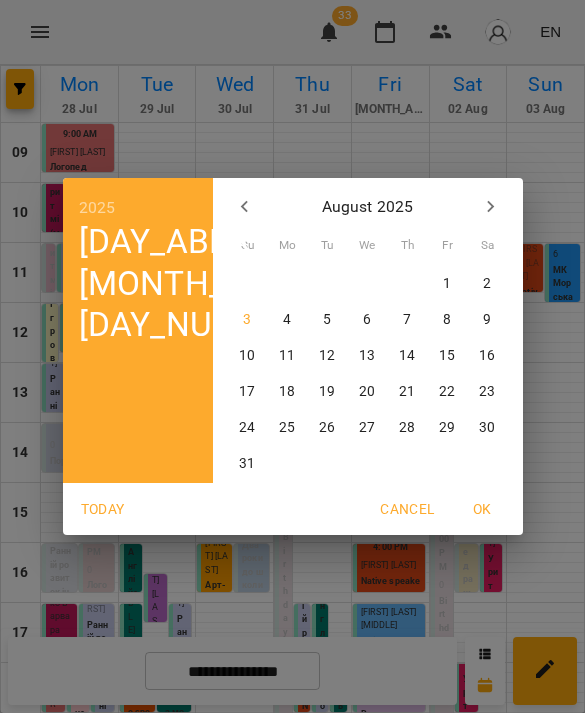 click on "3" at bounding box center (248, 320) 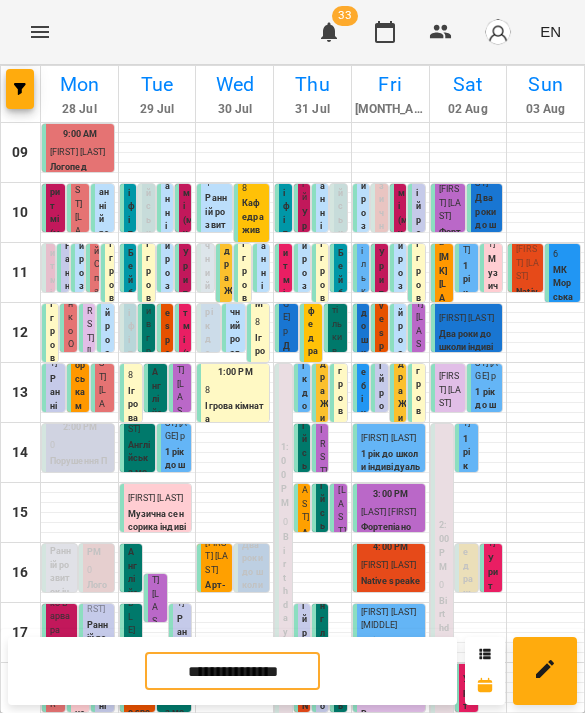 click 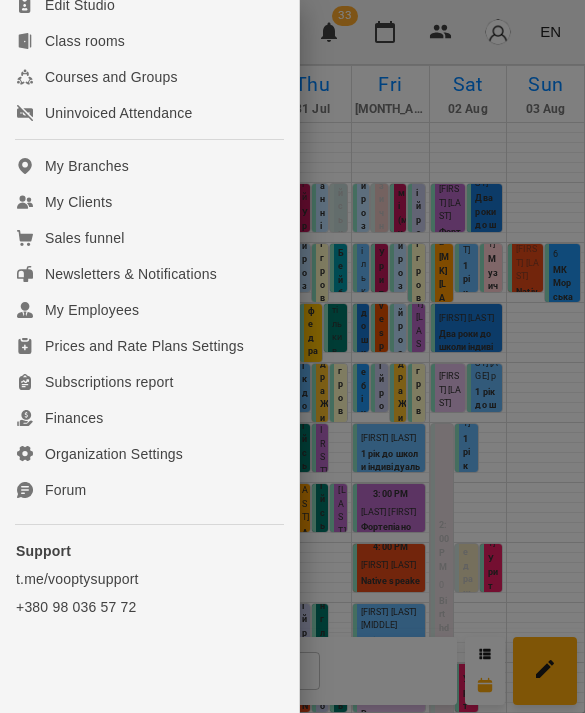 scroll, scrollTop: 262, scrollLeft: 0, axis: vertical 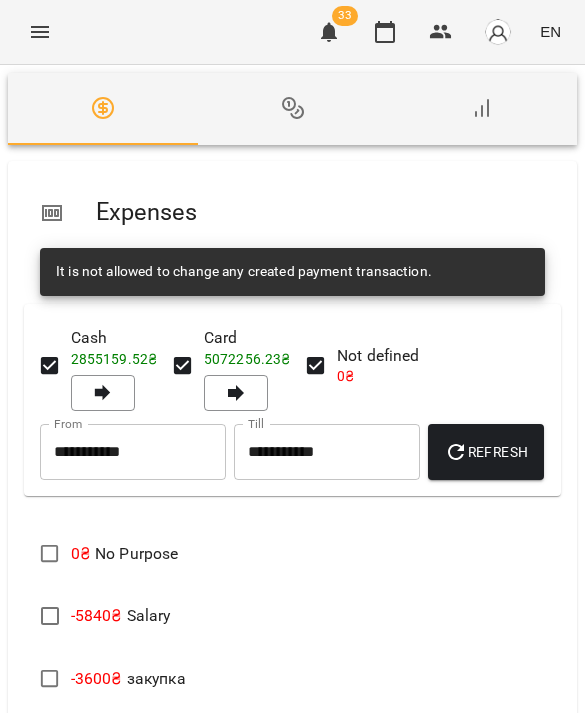 click on "Add Income" at bounding box center [274, 1008] 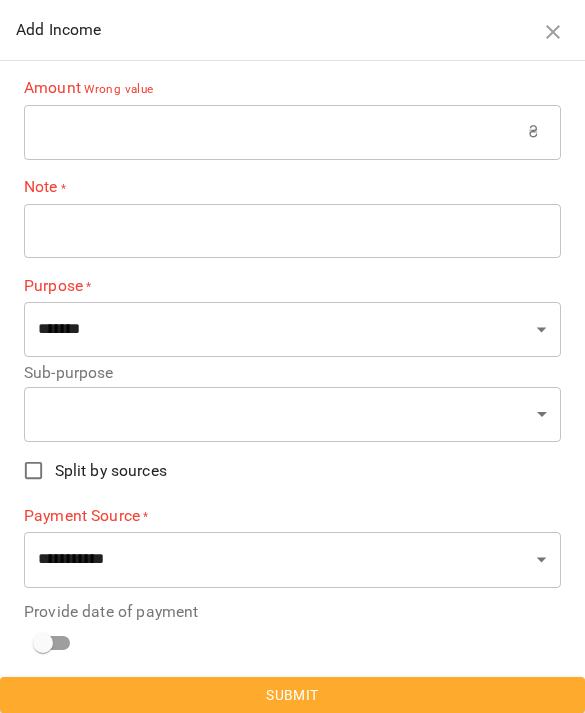 click at bounding box center [276, 132] 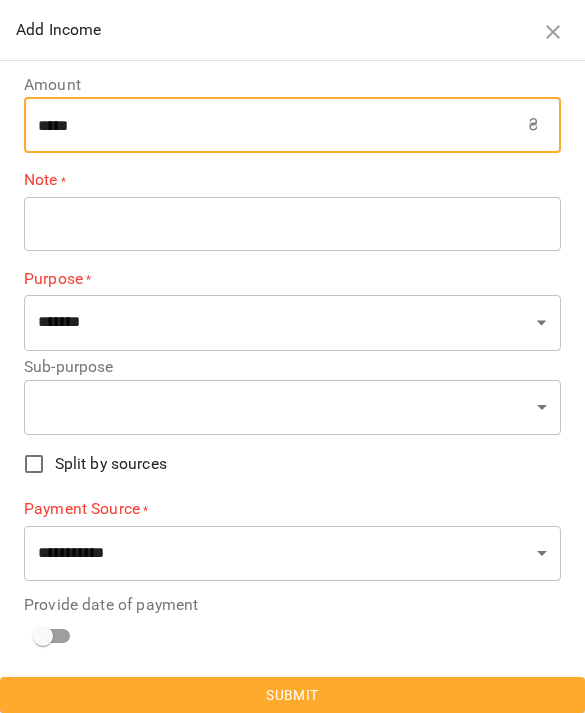 type on "*****" 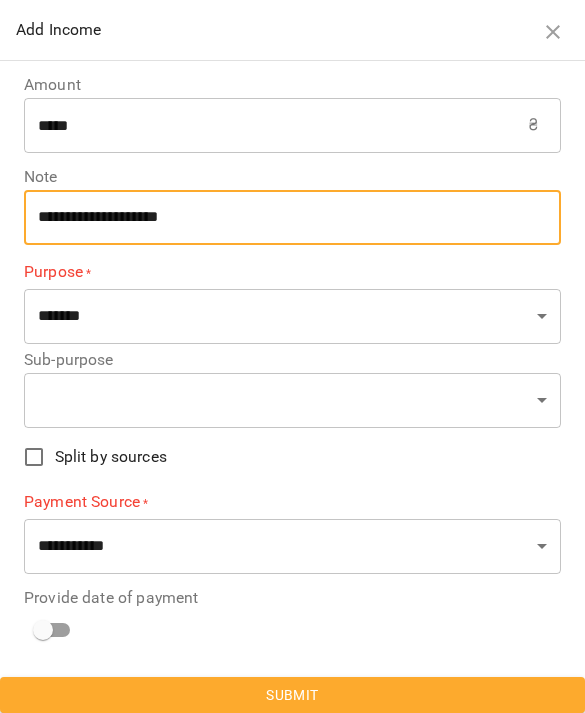 type on "**********" 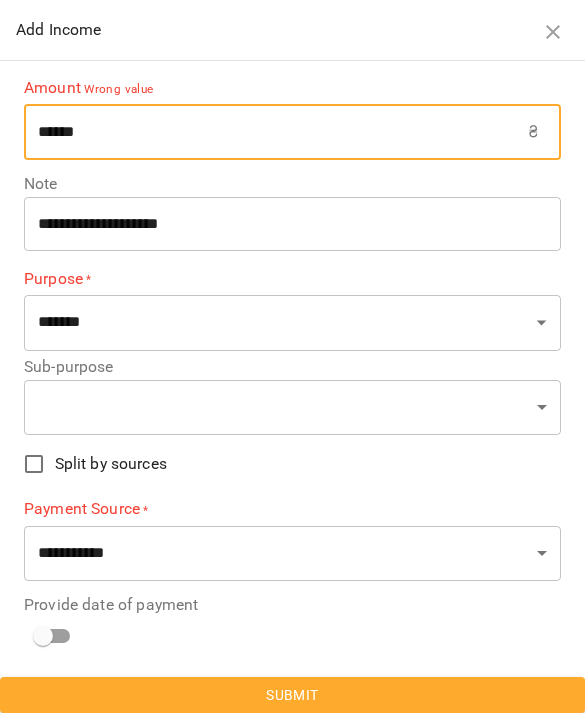 type on "*****" 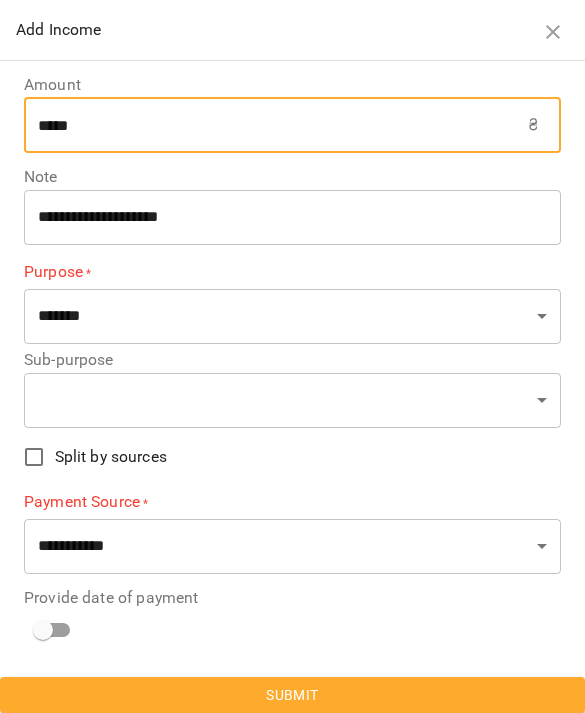 click on "**********" at bounding box center (292, 217) 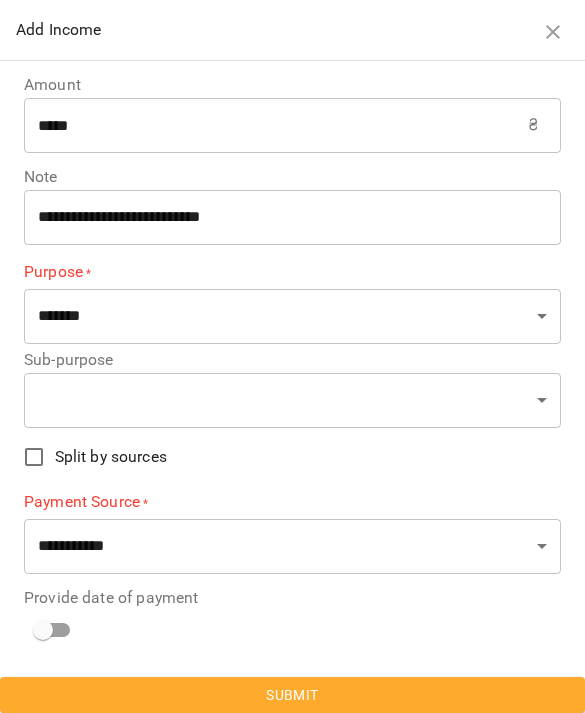 type on "**********" 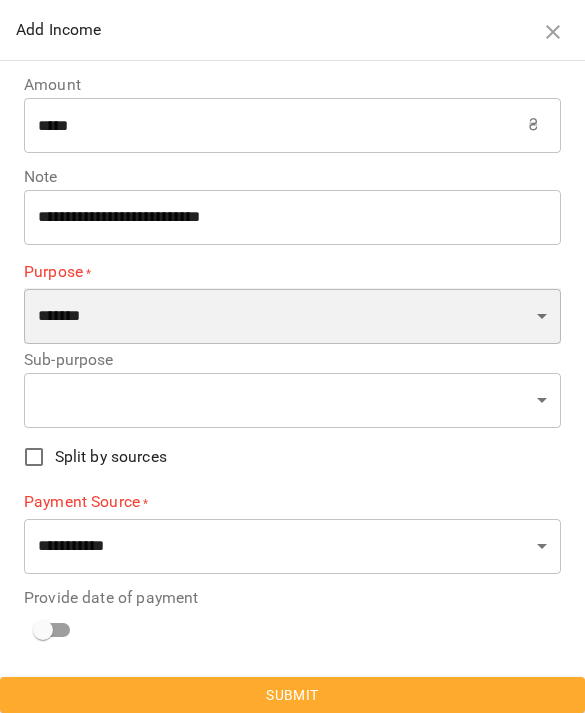 click on "**********" at bounding box center [292, 316] 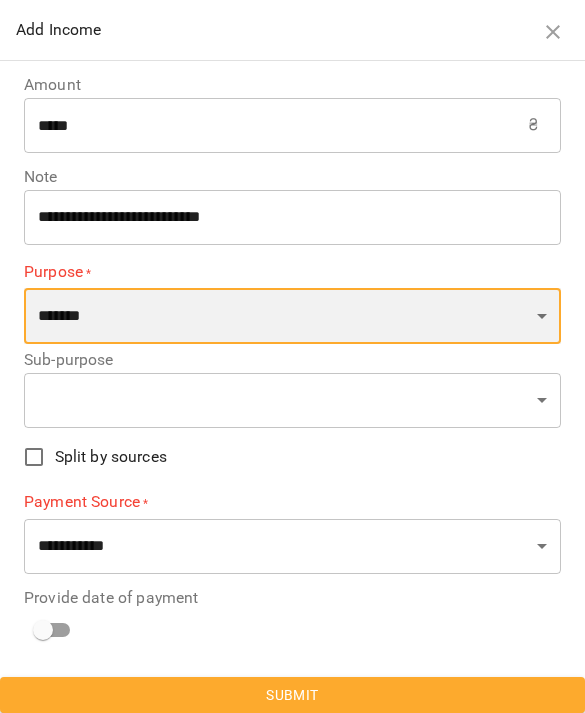 select on "*****" 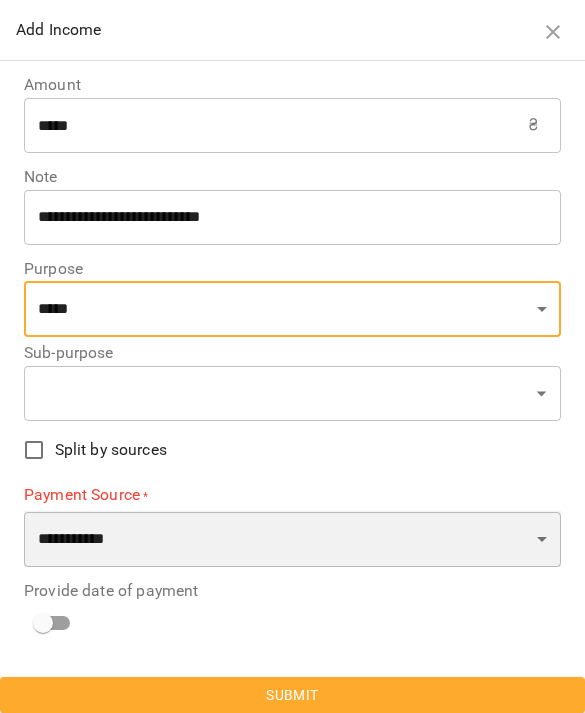 click on "**********" at bounding box center (292, 539) 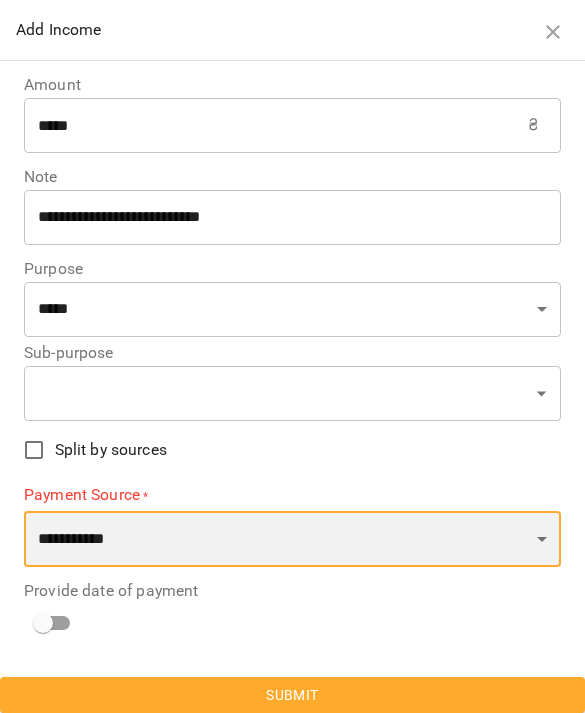select on "****" 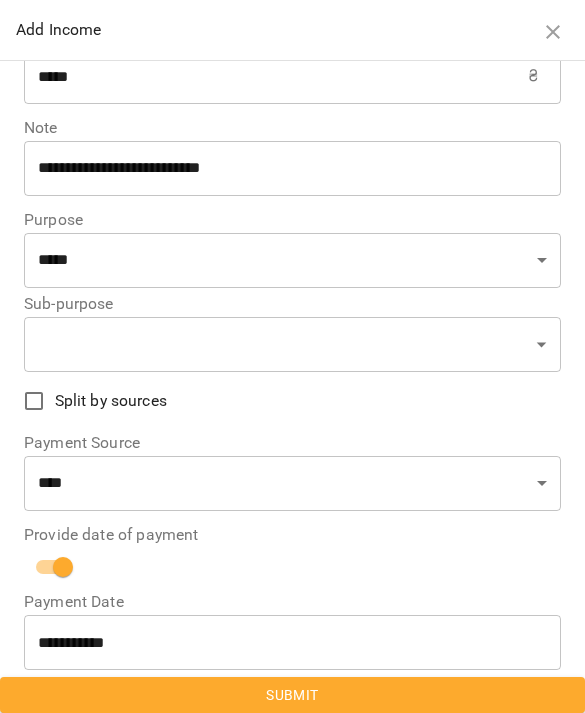 scroll, scrollTop: 49, scrollLeft: 0, axis: vertical 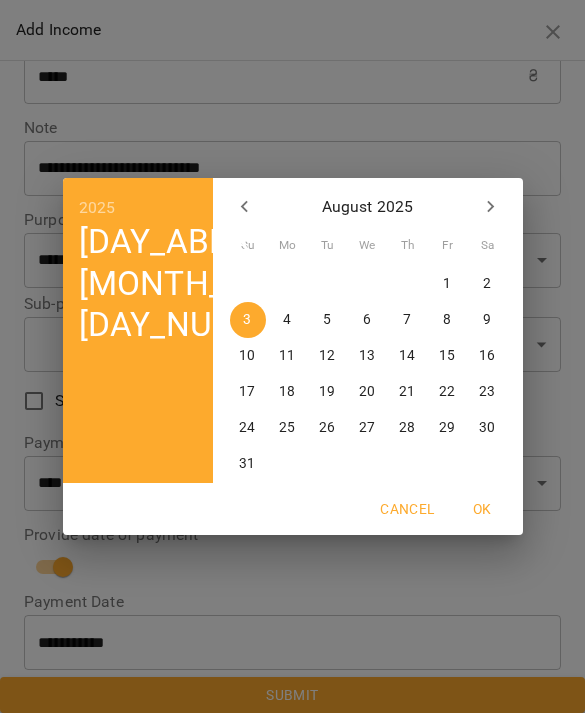 click on "1" at bounding box center (447, 284) 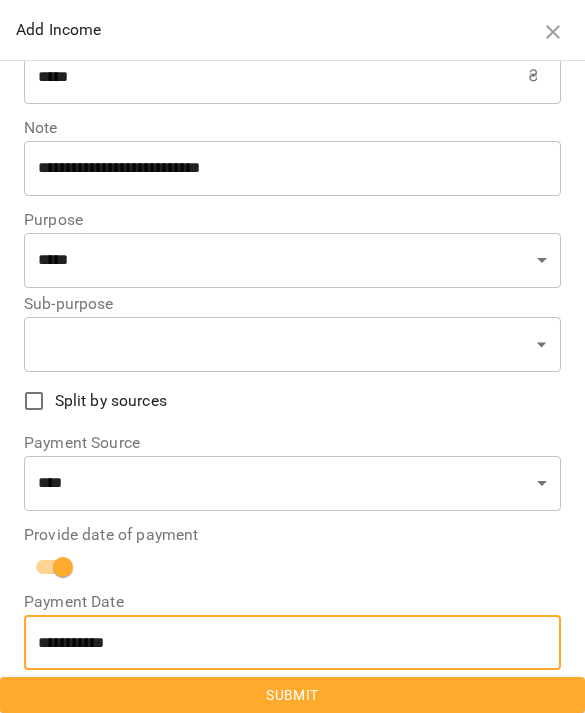 type on "**********" 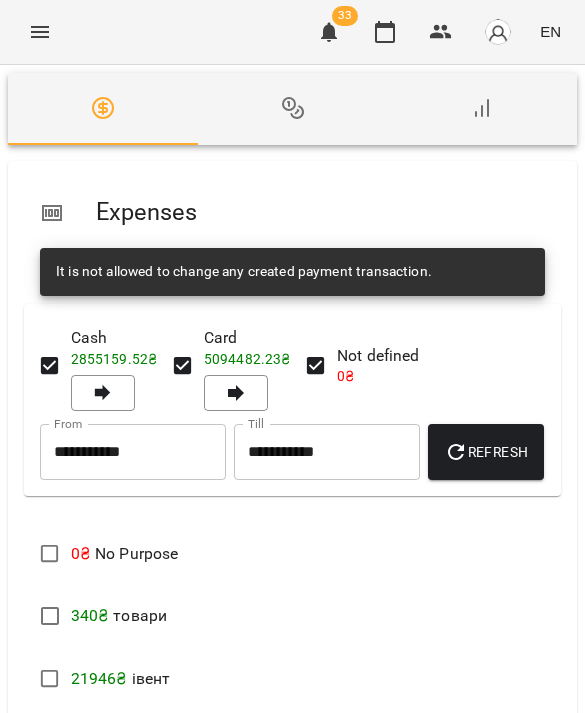 scroll, scrollTop: 815, scrollLeft: 0, axis: vertical 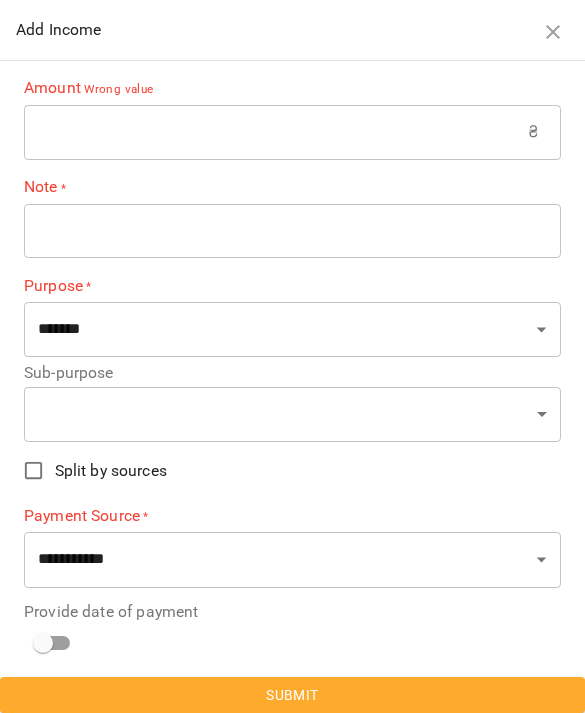 click at bounding box center (276, 132) 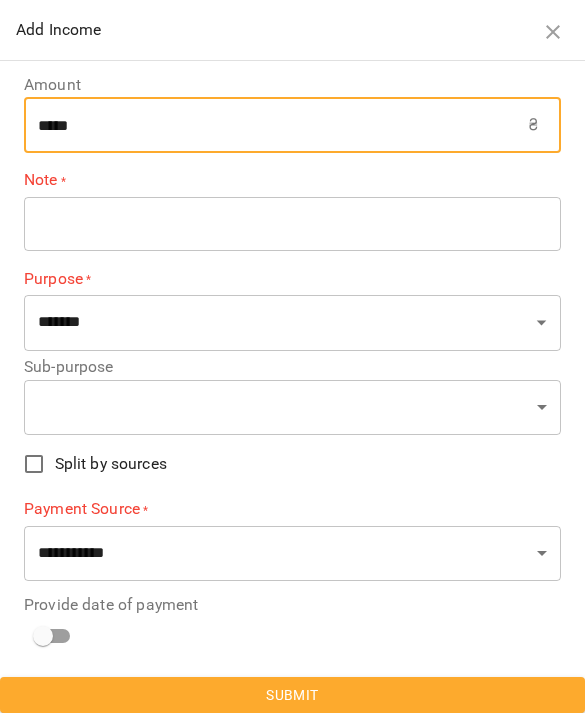 type on "*****" 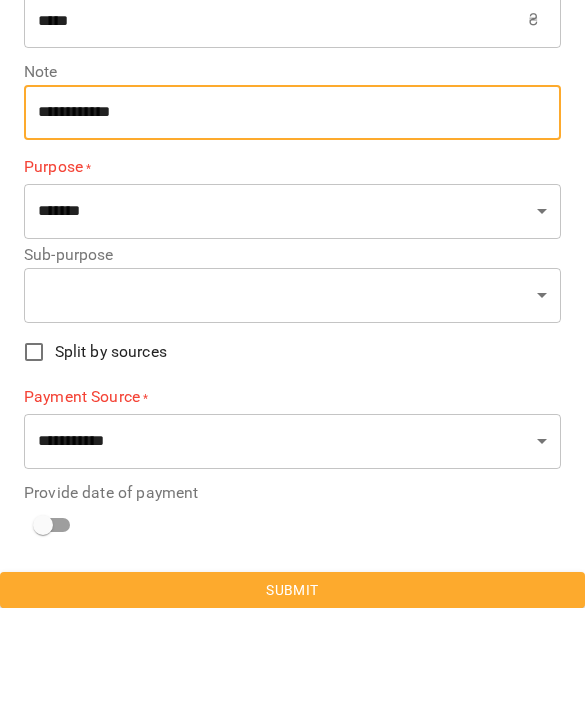 type on "**********" 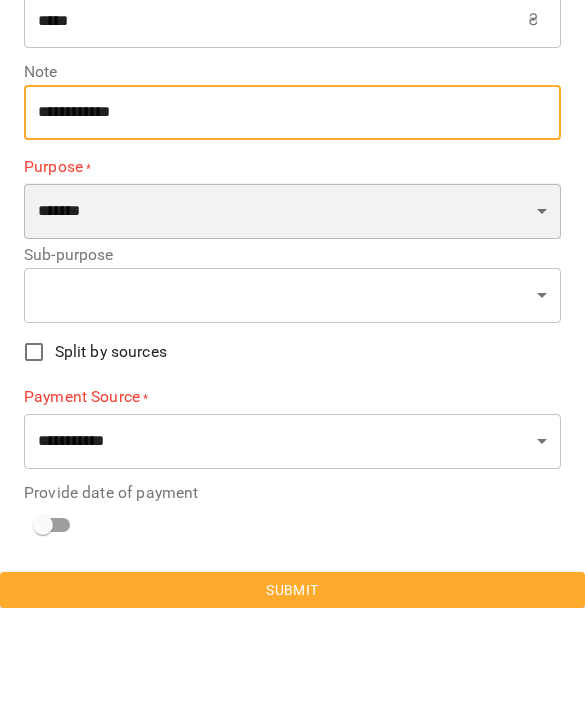click on "**********" at bounding box center (292, 316) 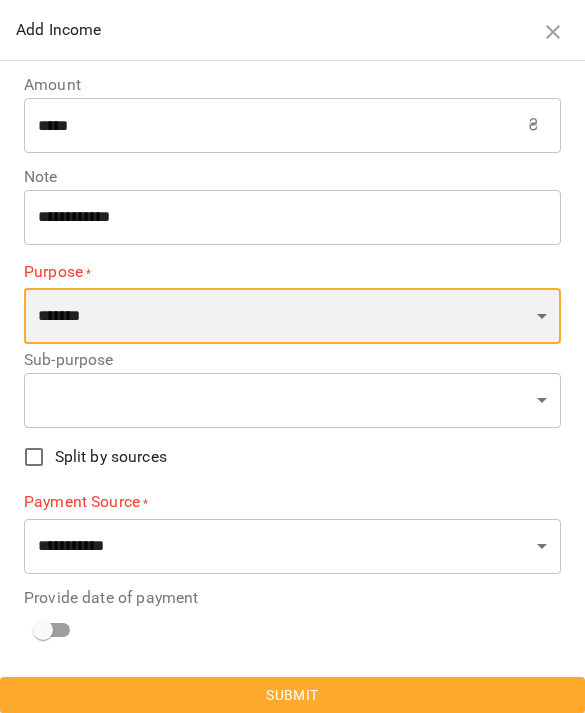 select on "*****" 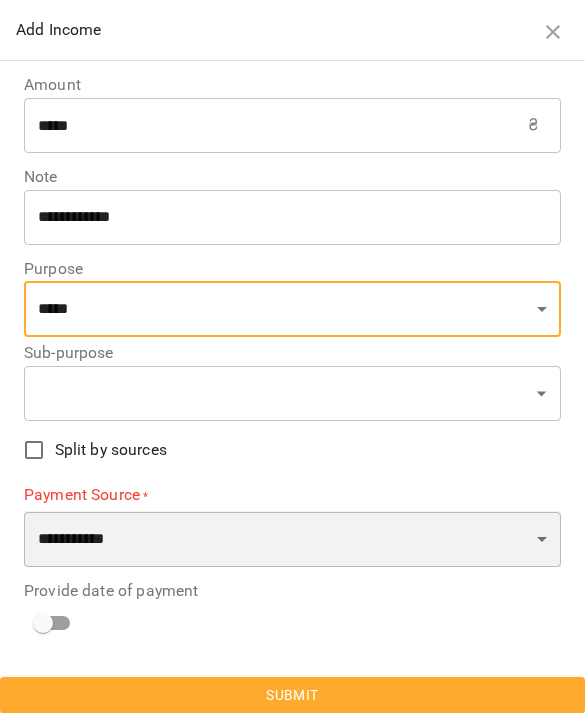 click on "**********" at bounding box center [292, 539] 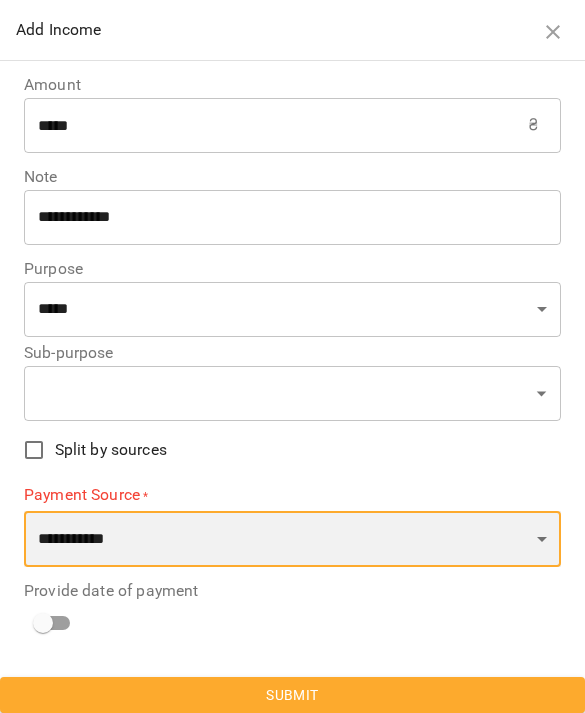 select on "****" 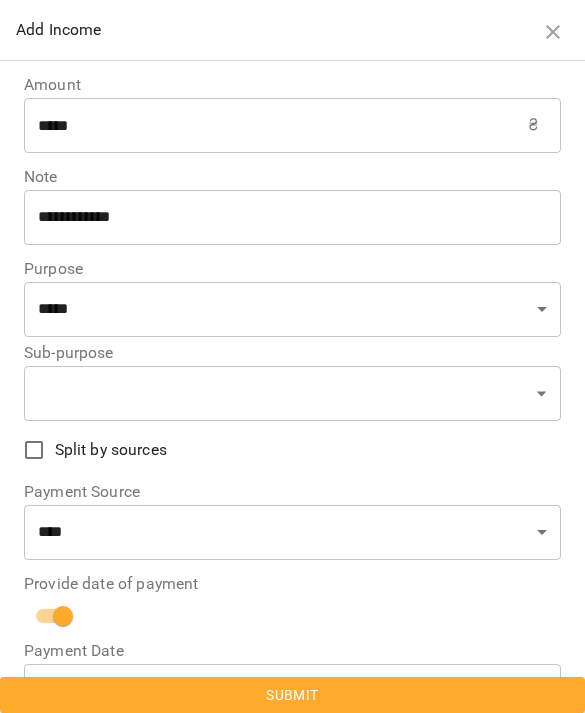 click on "**********" at bounding box center (292, 692) 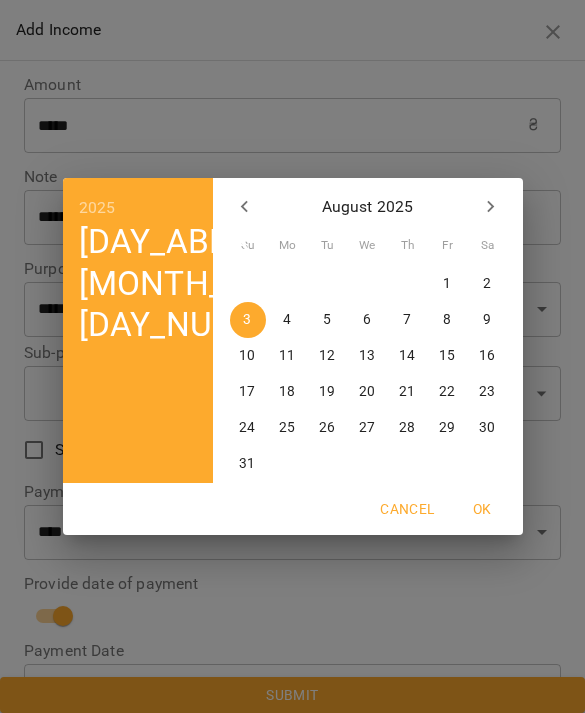 click on "2" at bounding box center [488, 284] 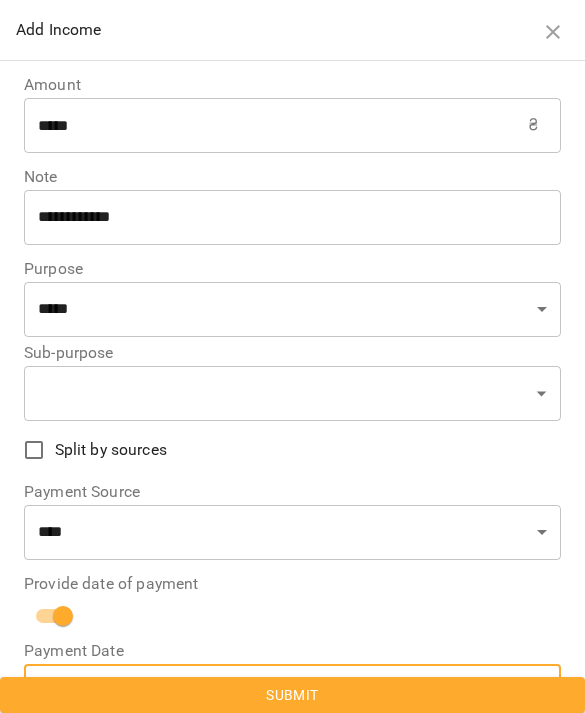 type on "**********" 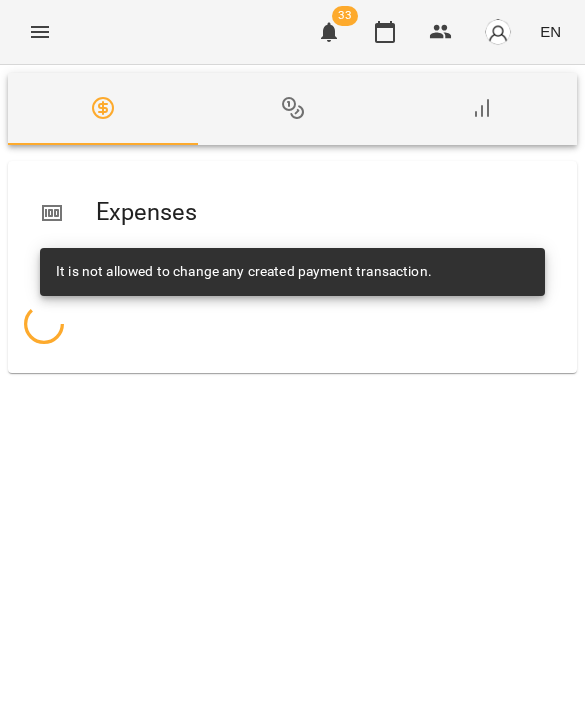 scroll, scrollTop: 0, scrollLeft: 0, axis: both 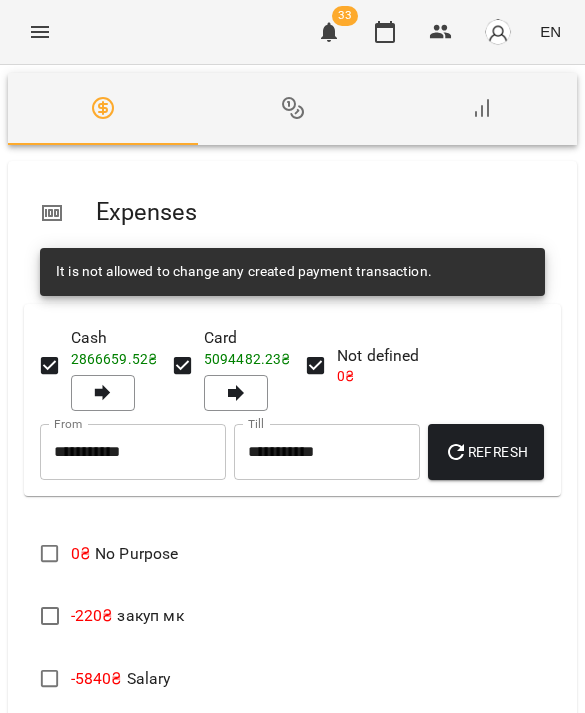 click on "Add Income" at bounding box center (274, 1008) 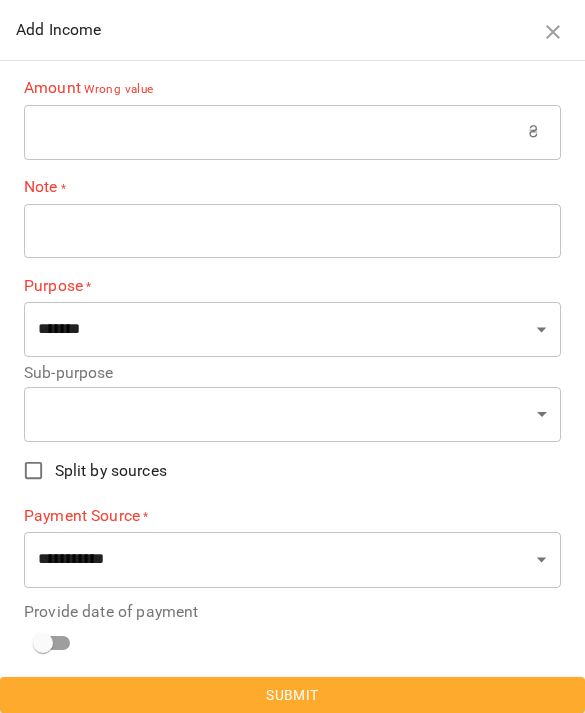 click at bounding box center (276, 132) 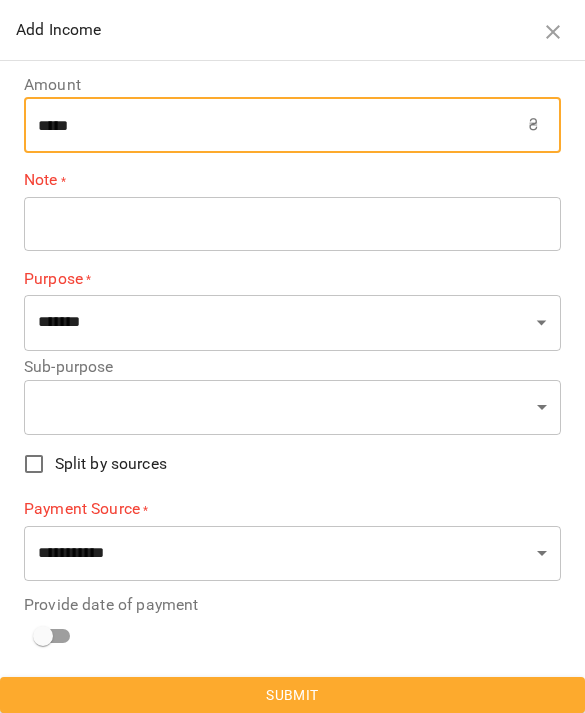 type on "*****" 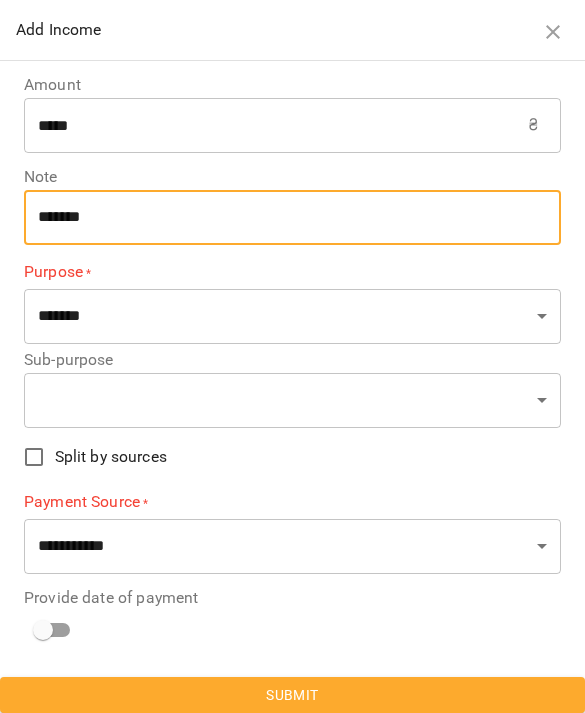 click on "******* * ​" at bounding box center (292, 217) 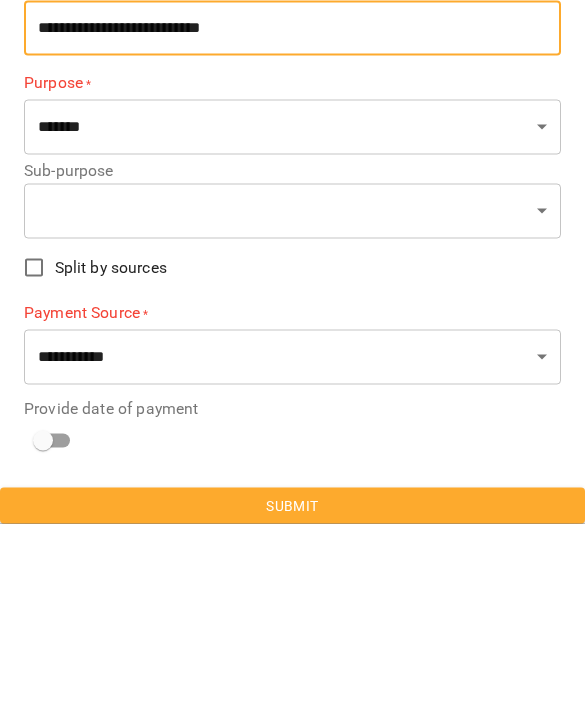 type on "**********" 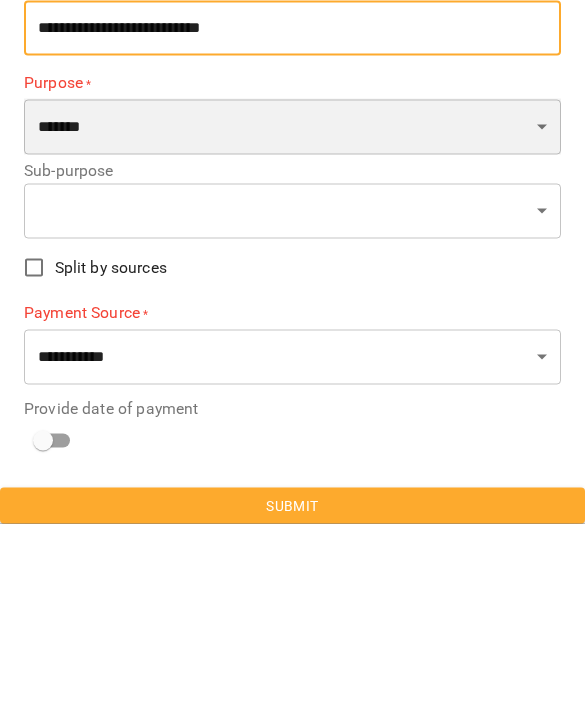 click on "**********" at bounding box center (292, 316) 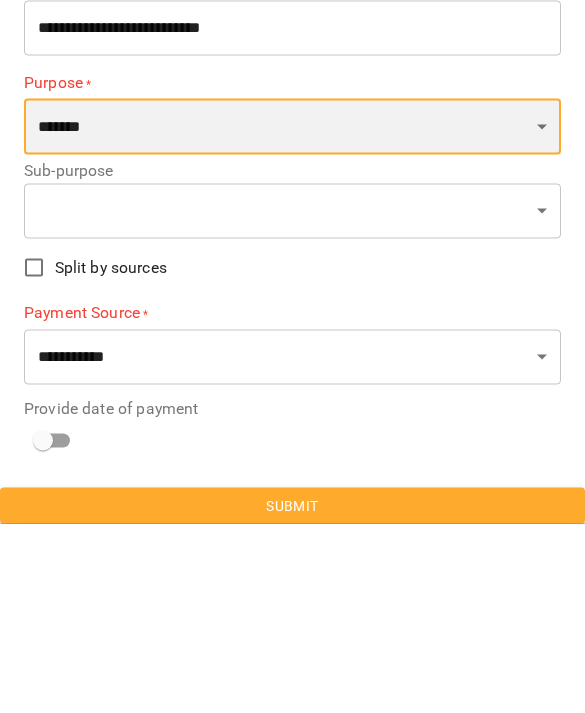 scroll, scrollTop: 190, scrollLeft: 0, axis: vertical 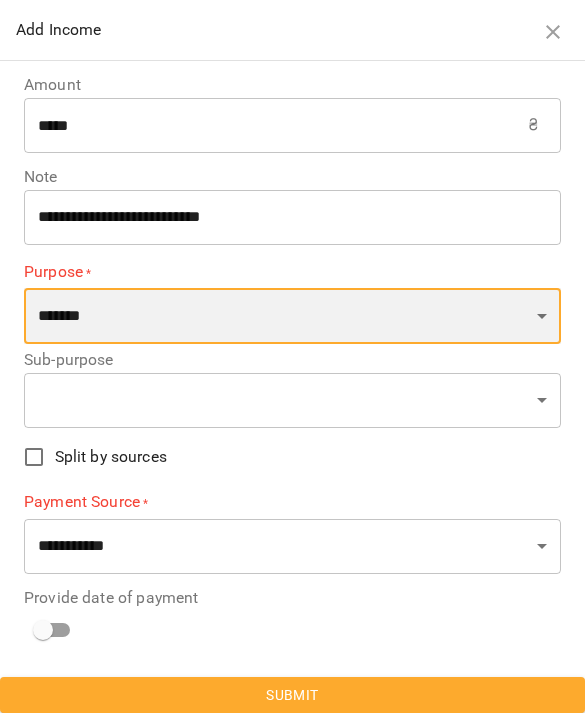 select on "*****" 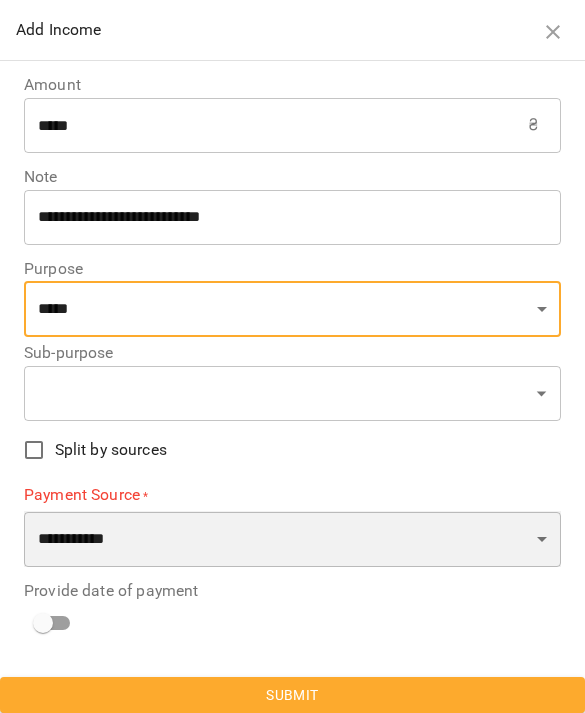 click on "**********" at bounding box center (292, 539) 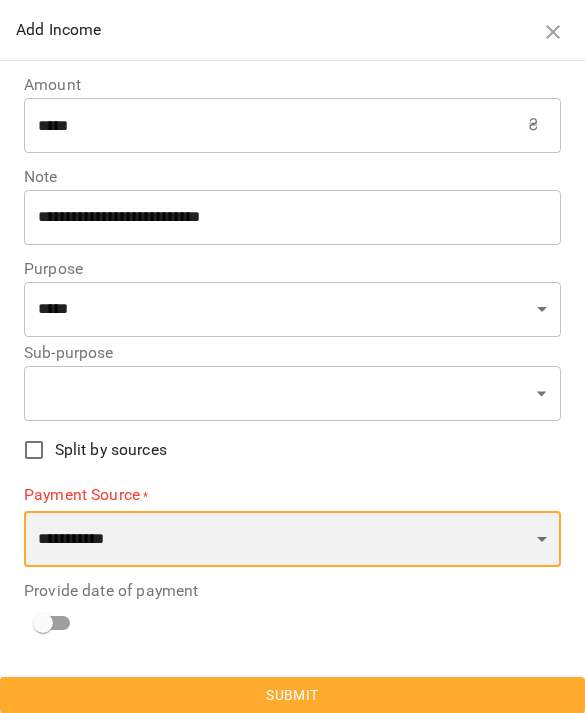 select on "****" 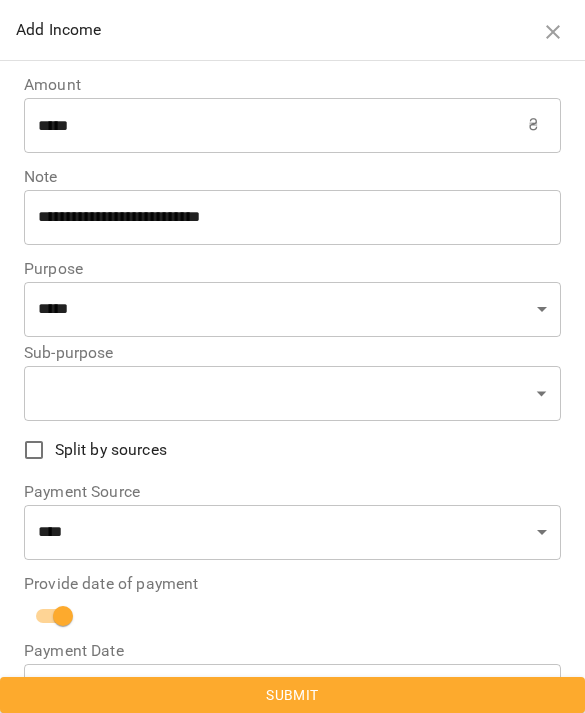 click on "**********" at bounding box center (292, 692) 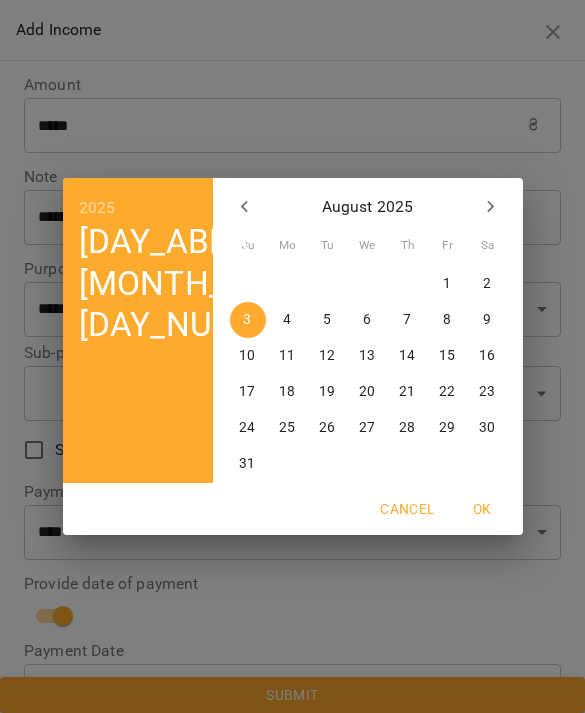 click on "2" at bounding box center [488, 284] 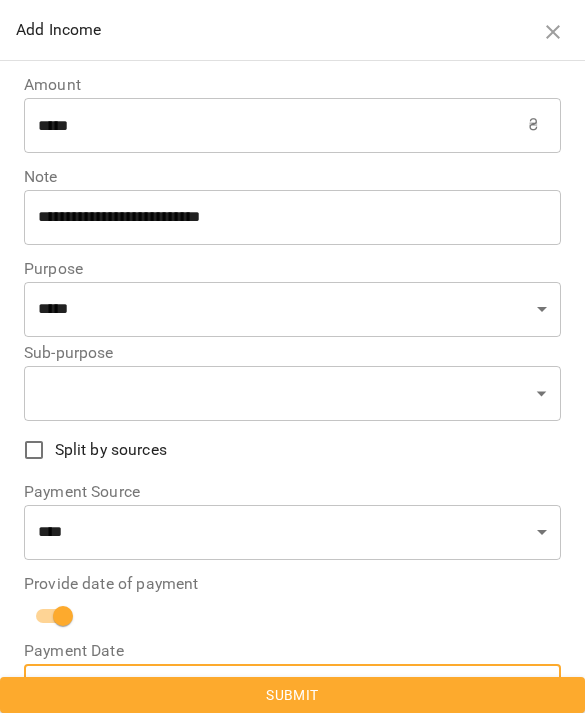 click on "Submit" at bounding box center [292, 695] 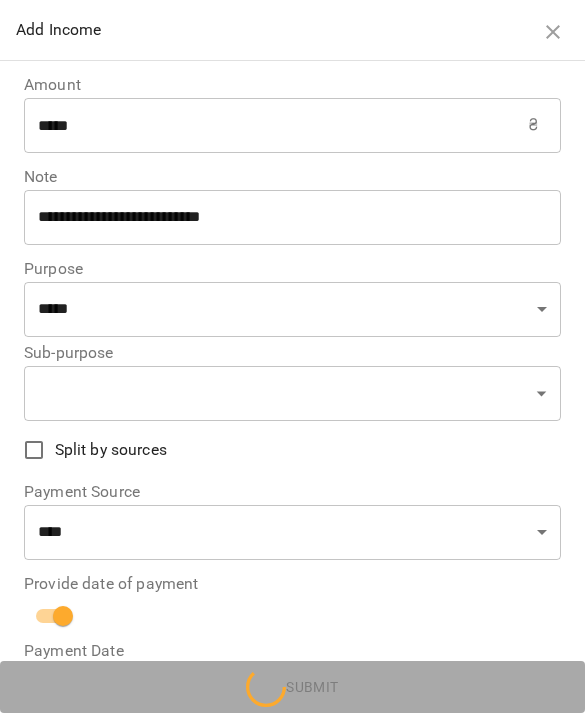 scroll, scrollTop: 0, scrollLeft: 0, axis: both 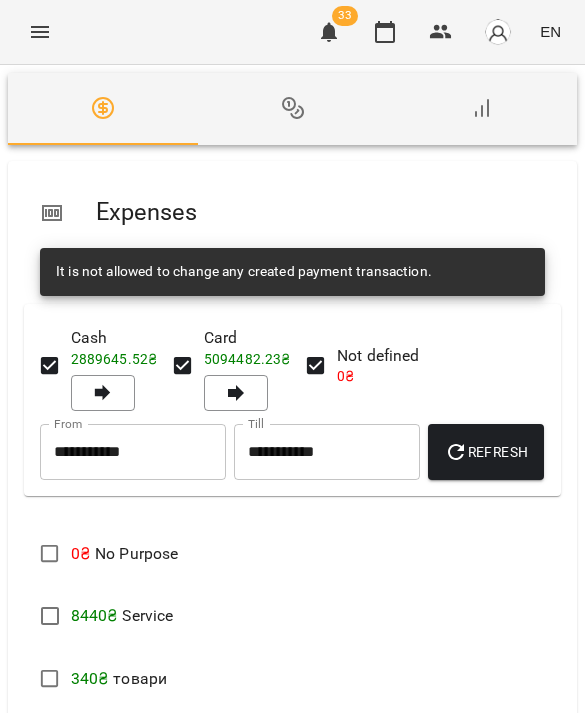 click 